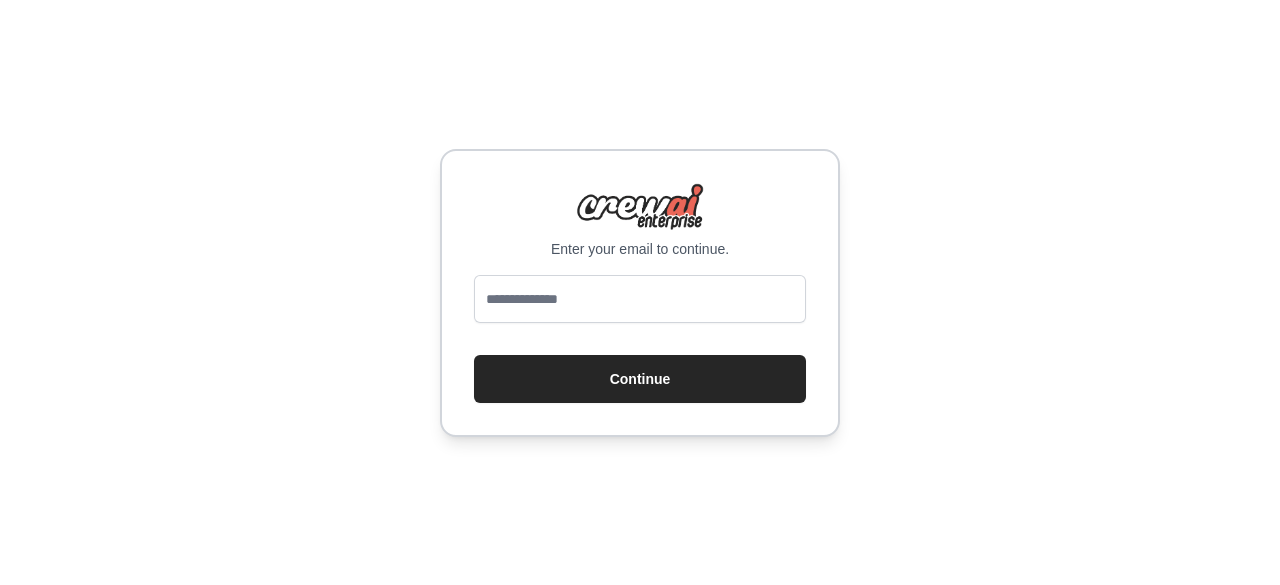 scroll, scrollTop: 0, scrollLeft: 0, axis: both 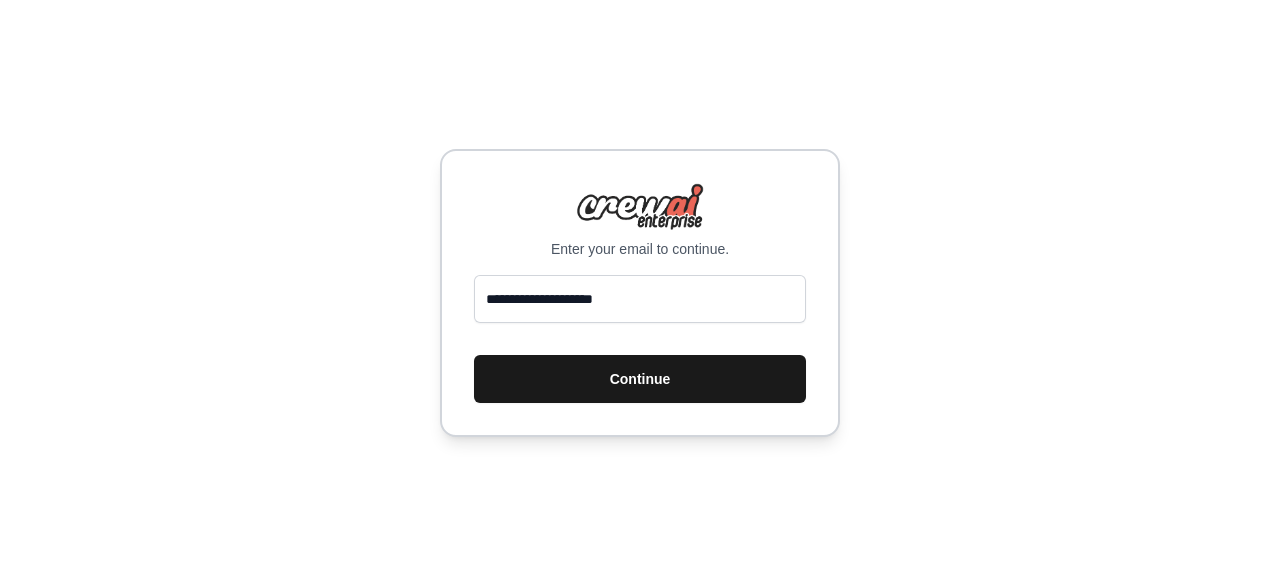 click on "Continue" at bounding box center [640, 379] 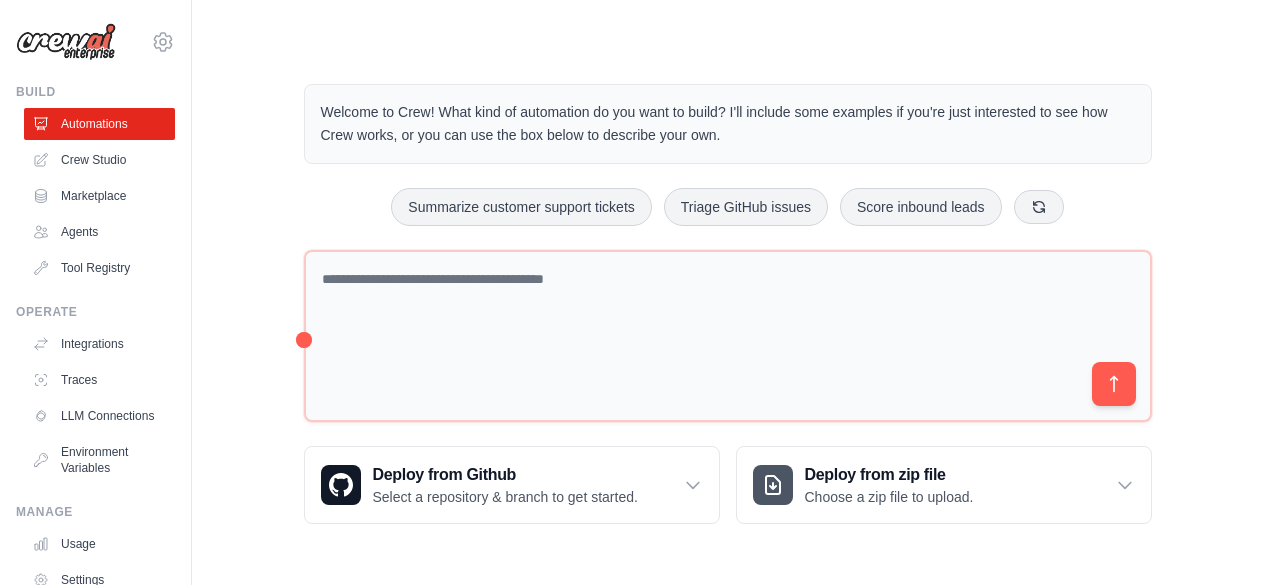 scroll, scrollTop: 0, scrollLeft: 0, axis: both 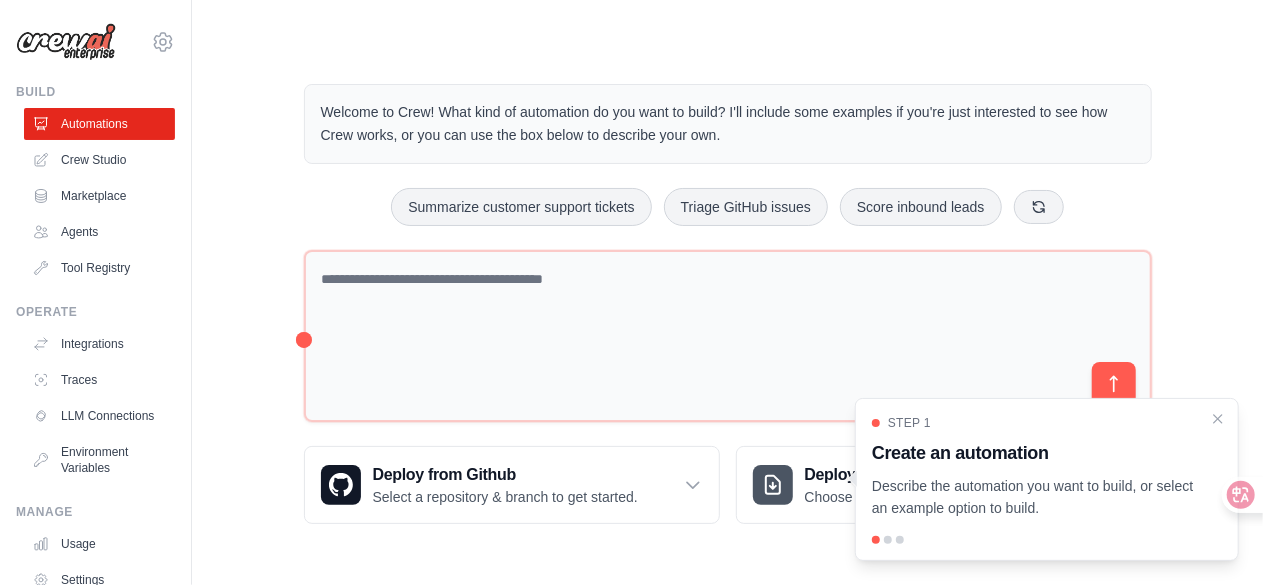 click on "dezhengchao@gmail.com
Settings" at bounding box center (95, 32) 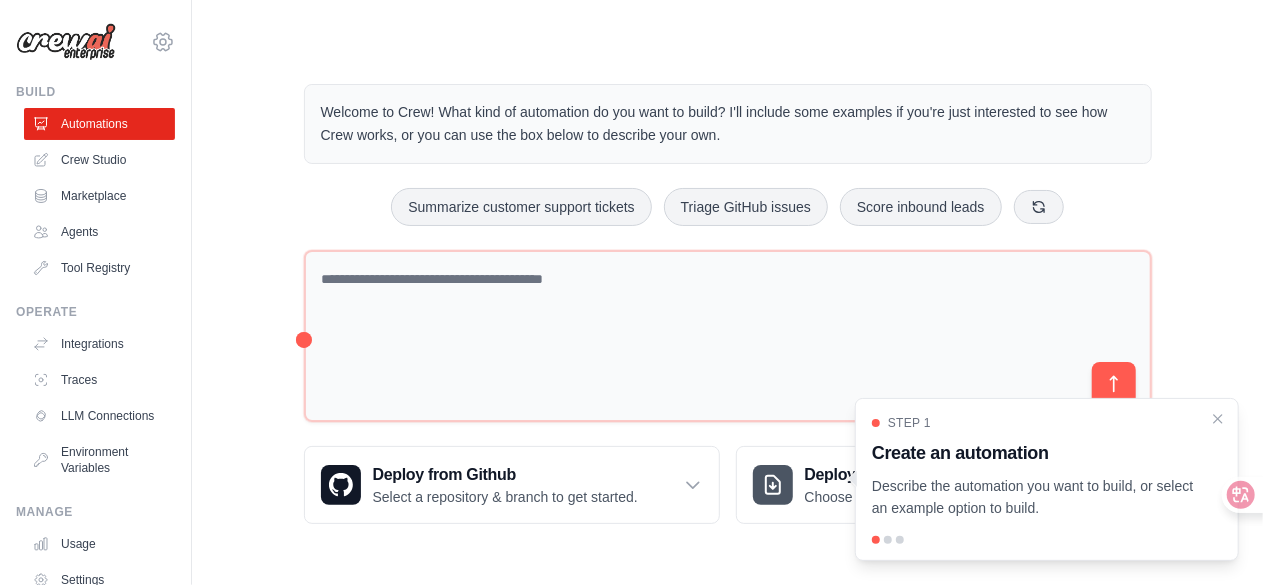 click 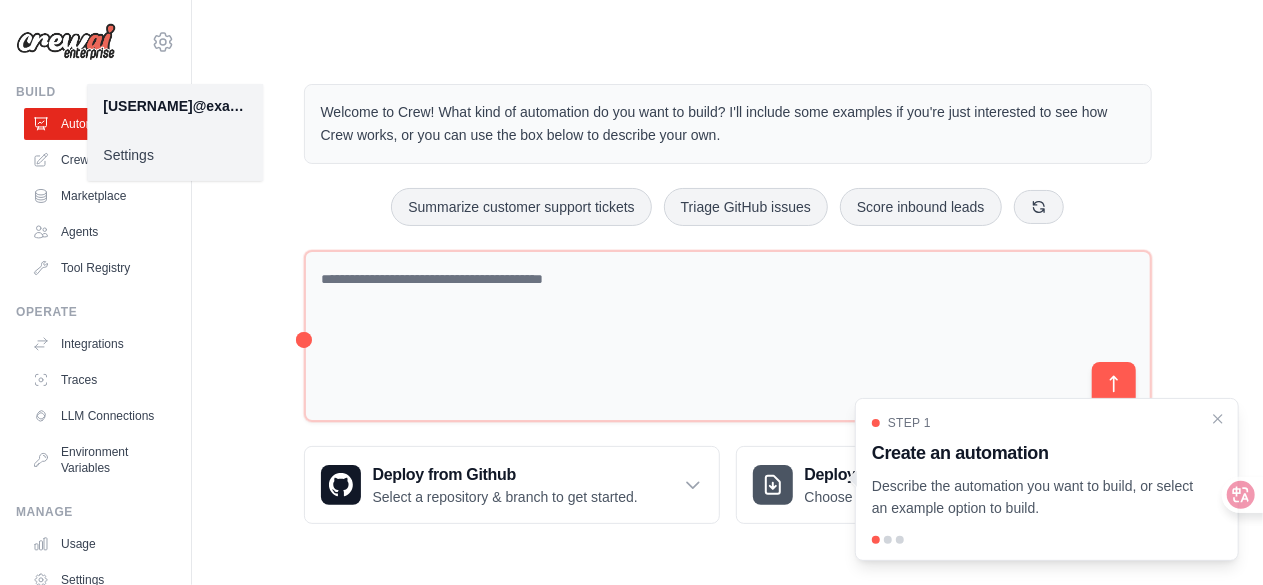 click on "Settings" at bounding box center (175, 155) 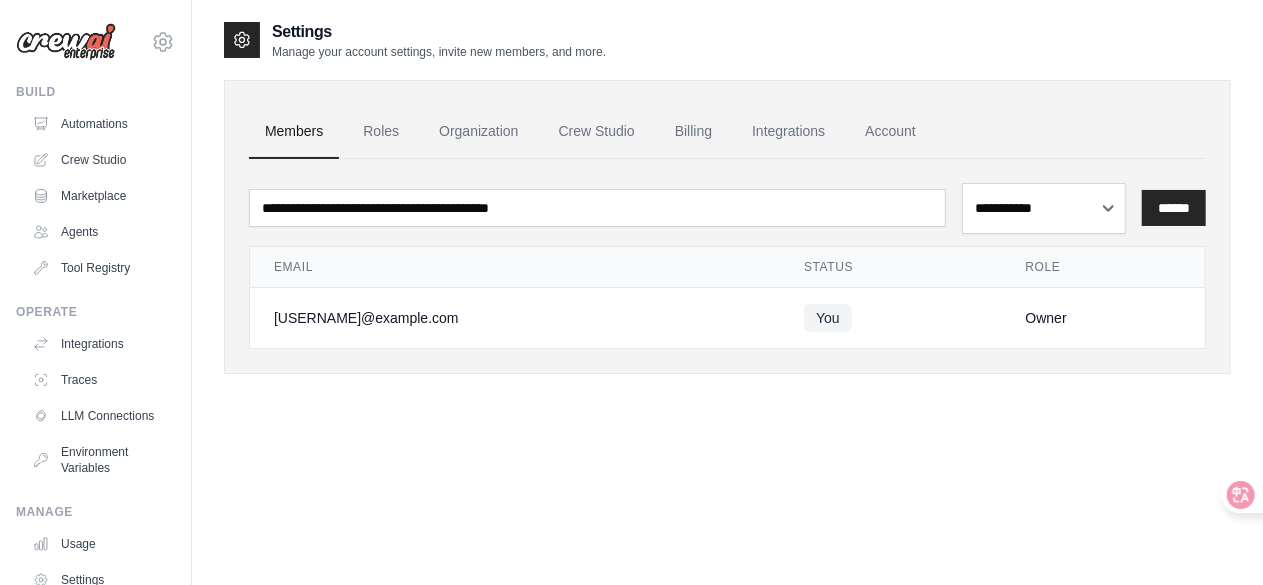 scroll, scrollTop: 0, scrollLeft: 0, axis: both 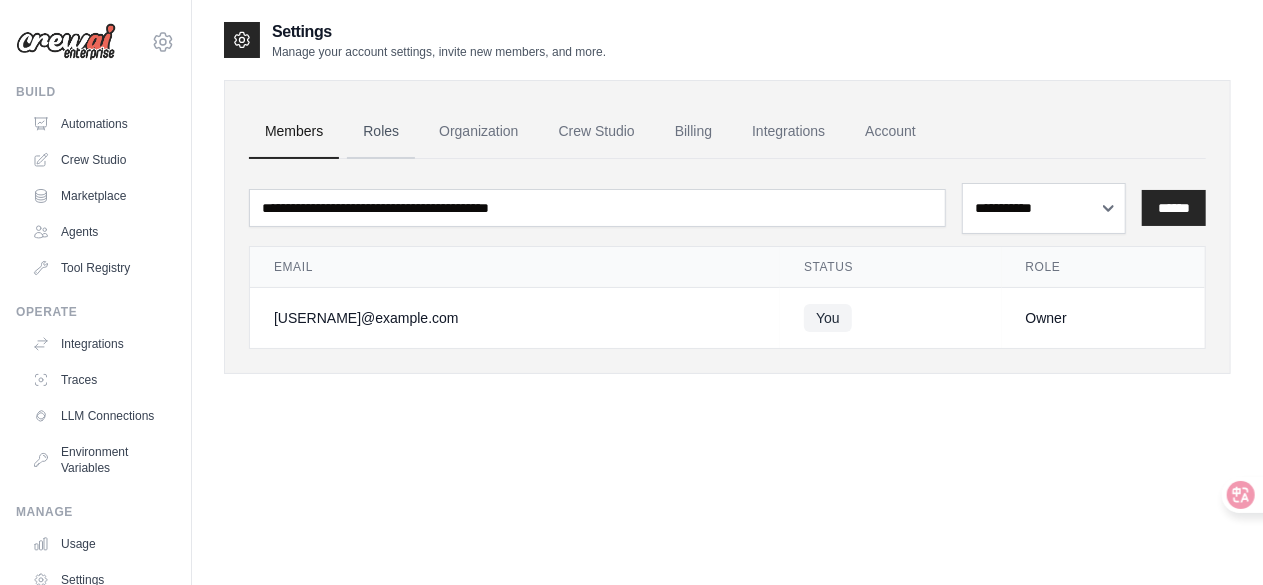 click on "Roles" at bounding box center (381, 132) 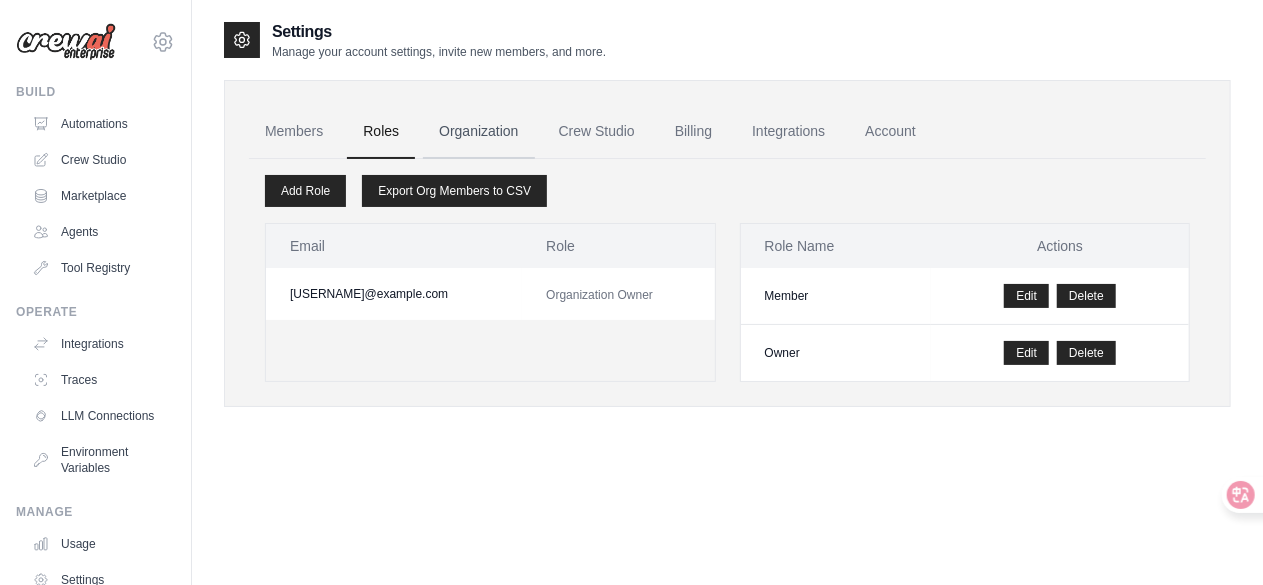 click on "Organization" at bounding box center (478, 132) 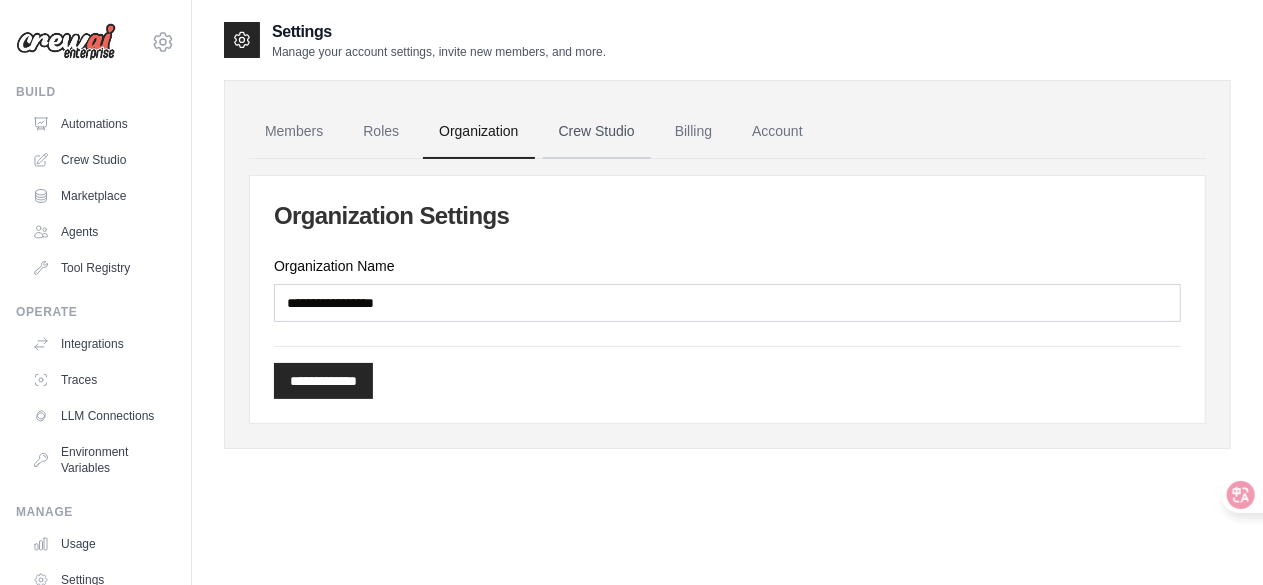 click on "Crew Studio" at bounding box center [597, 132] 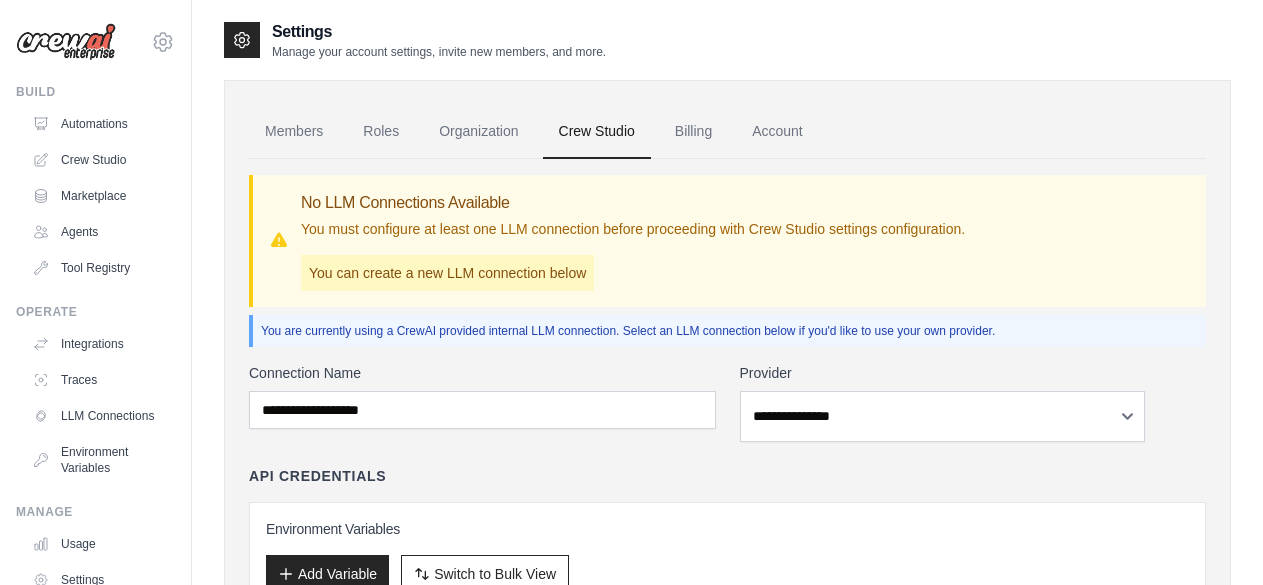 scroll, scrollTop: 0, scrollLeft: 0, axis: both 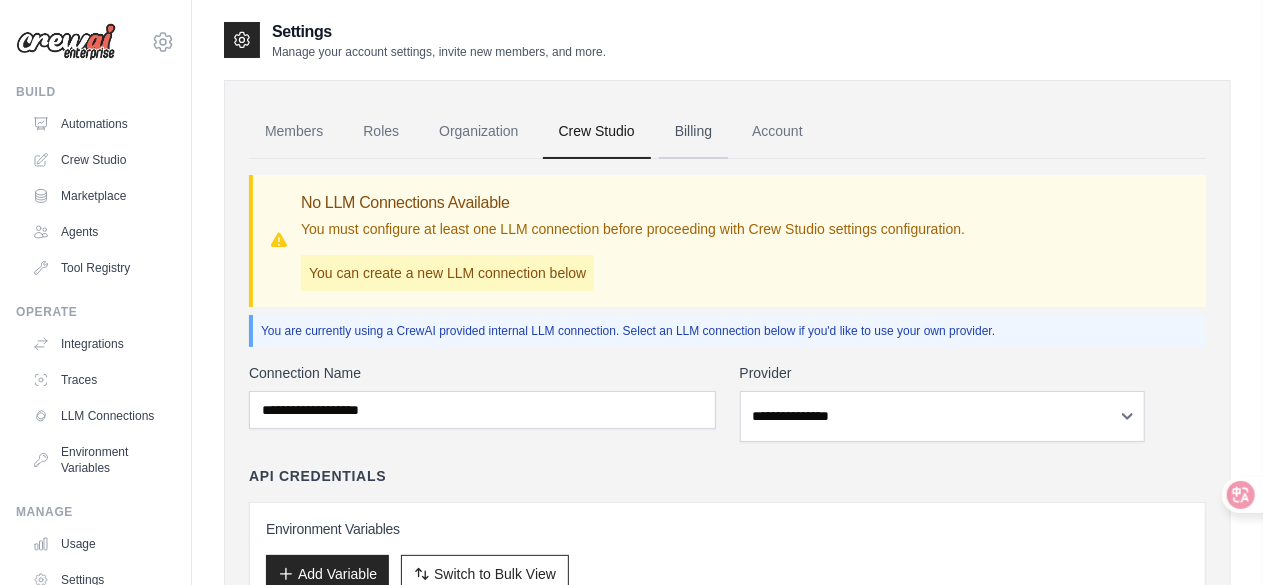 click on "Billing" at bounding box center (693, 132) 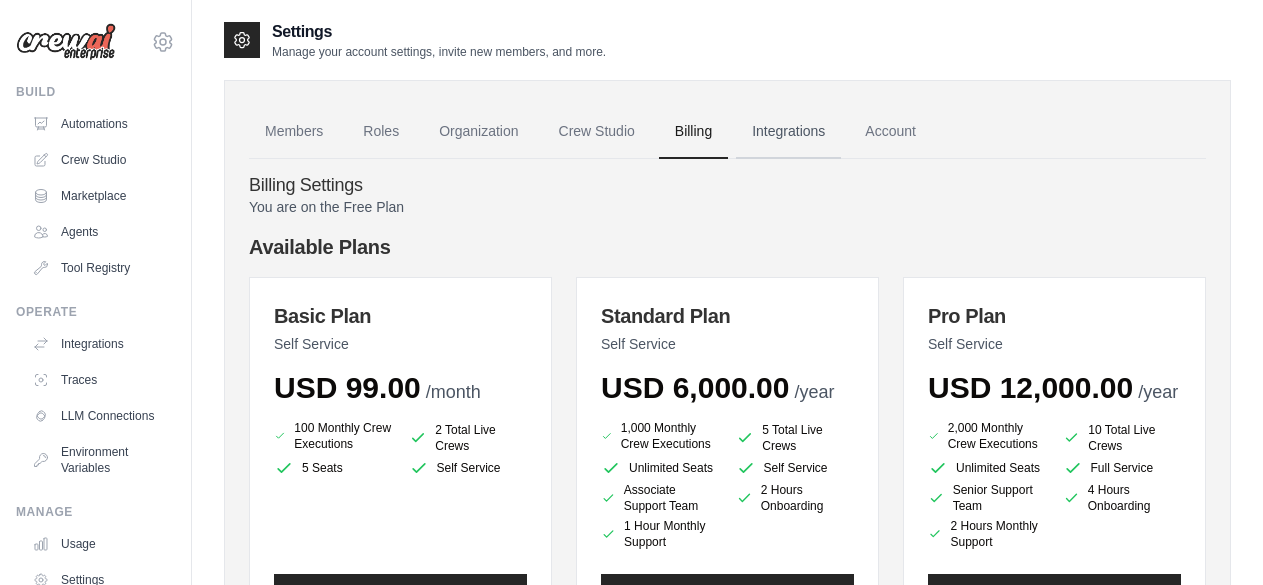 scroll, scrollTop: 0, scrollLeft: 0, axis: both 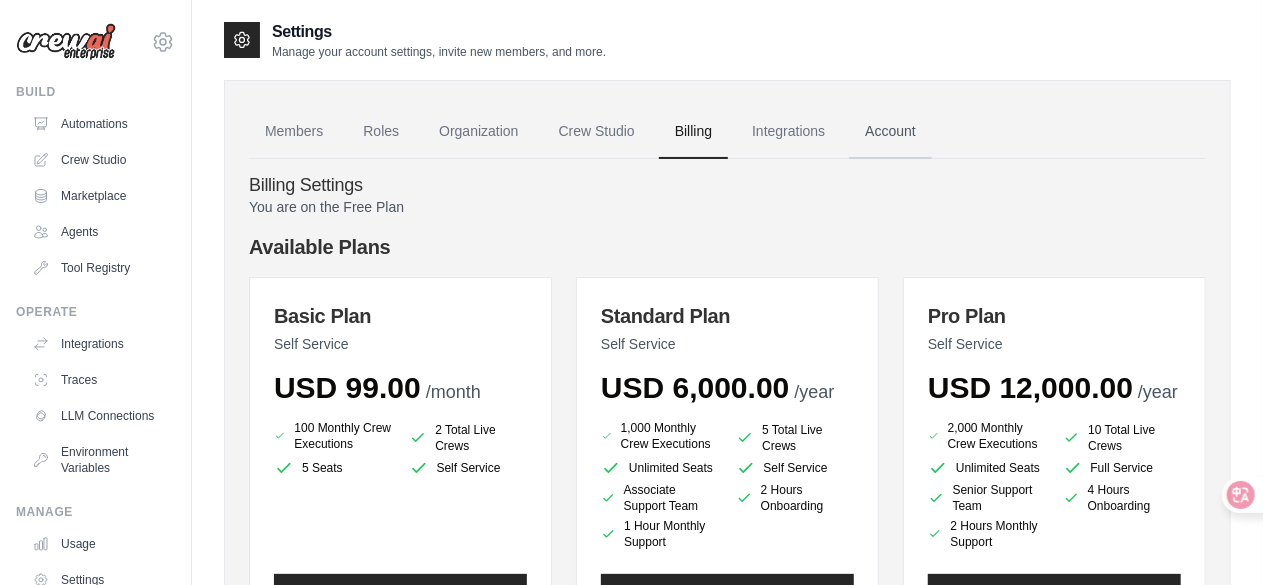 click on "Account" at bounding box center (890, 132) 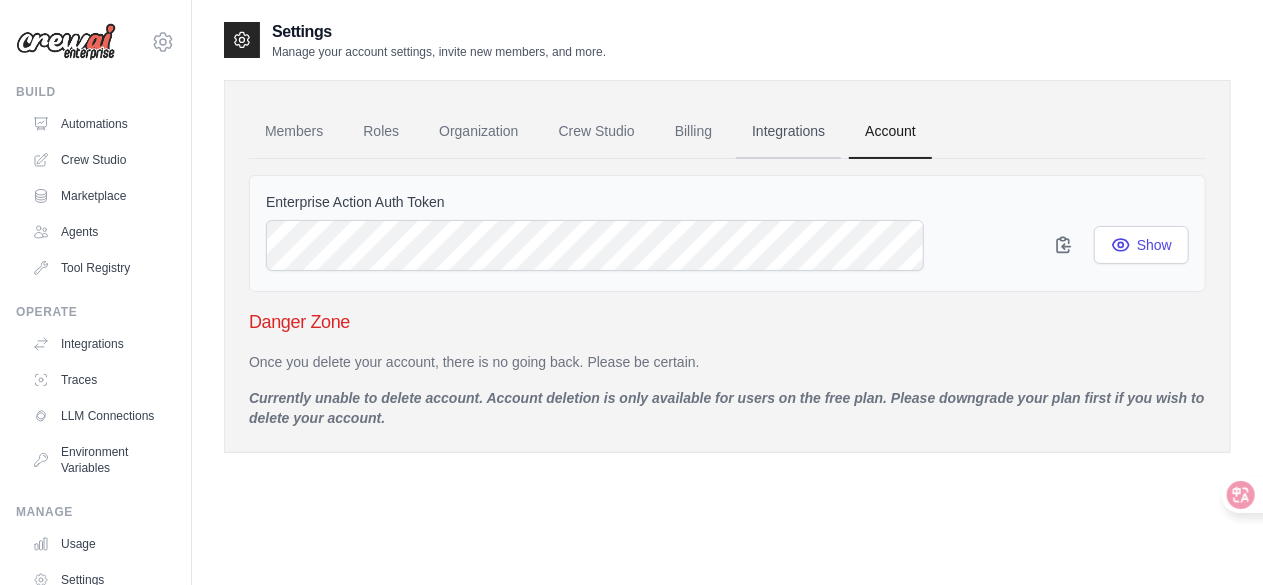 click on "Integrations" at bounding box center (788, 132) 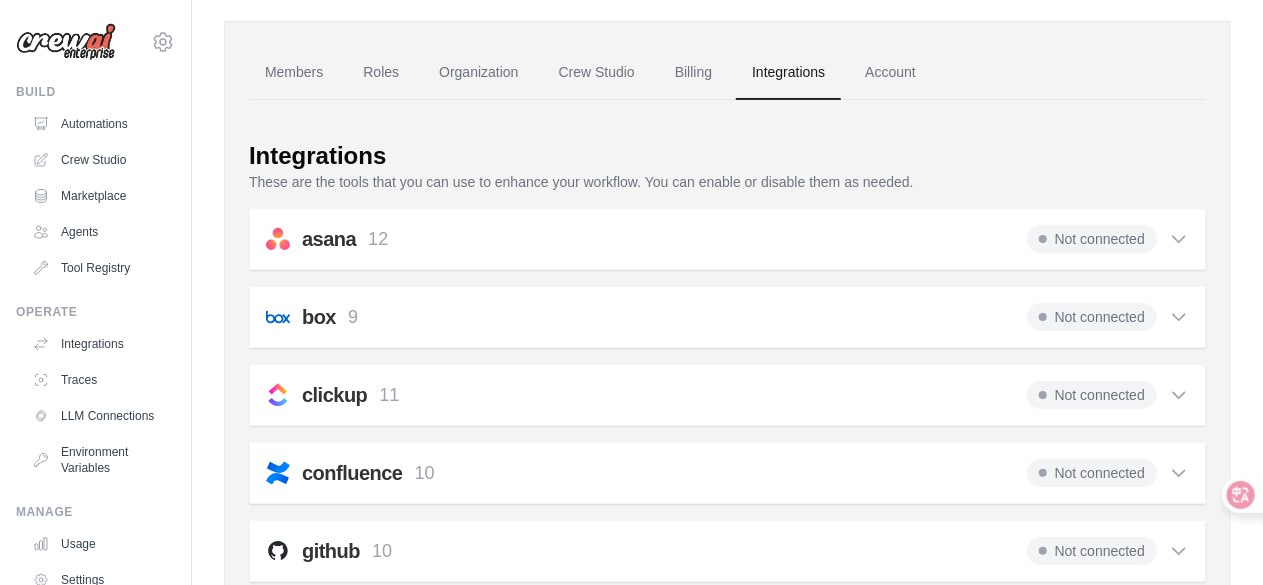 scroll, scrollTop: 56, scrollLeft: 0, axis: vertical 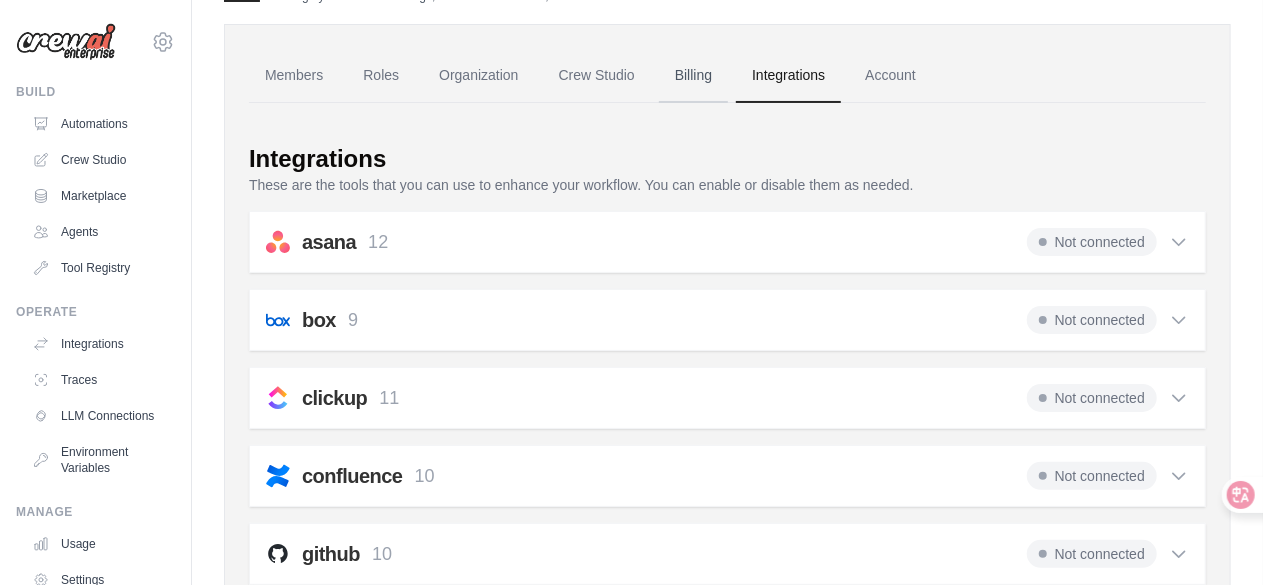 click on "Billing" at bounding box center [693, 76] 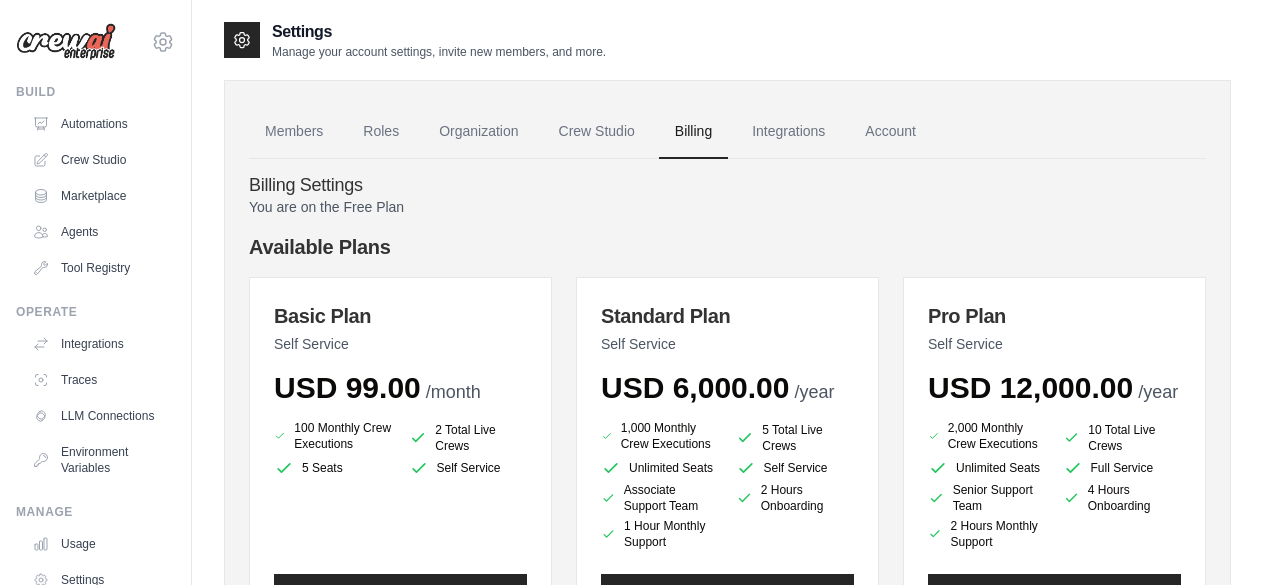 scroll, scrollTop: 0, scrollLeft: 0, axis: both 